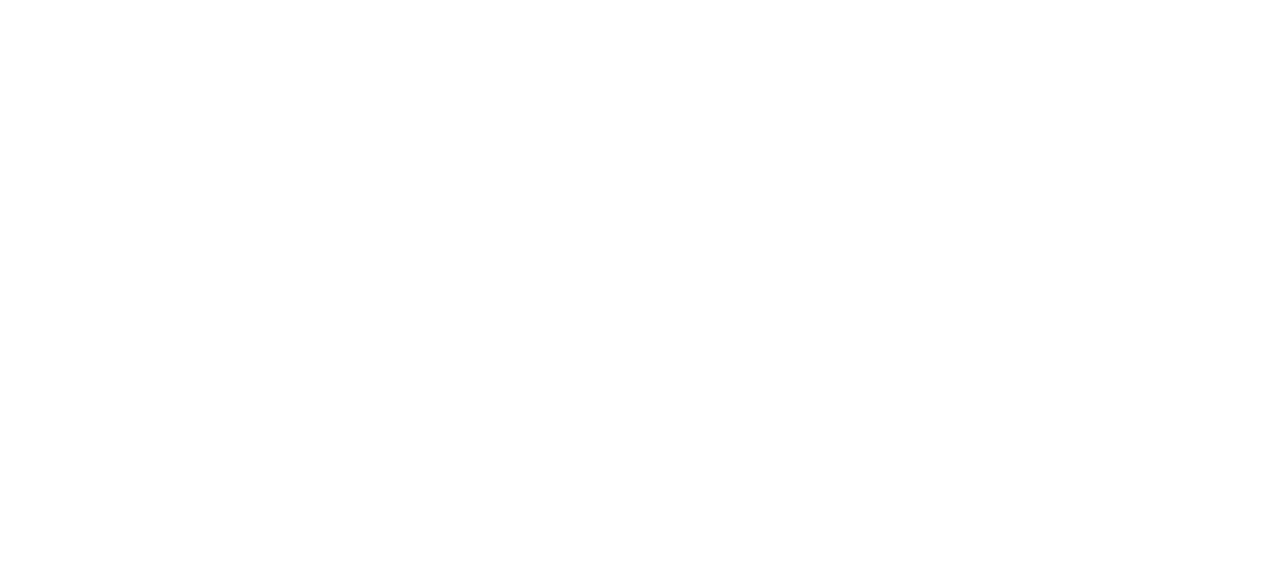 scroll, scrollTop: 0, scrollLeft: 0, axis: both 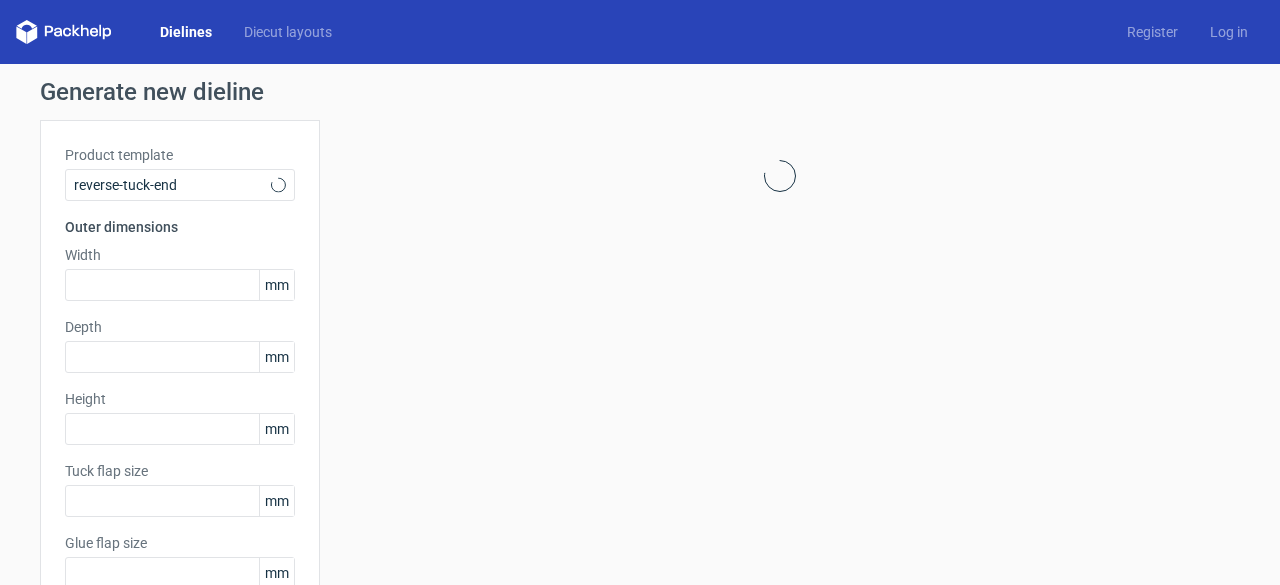 type on "15" 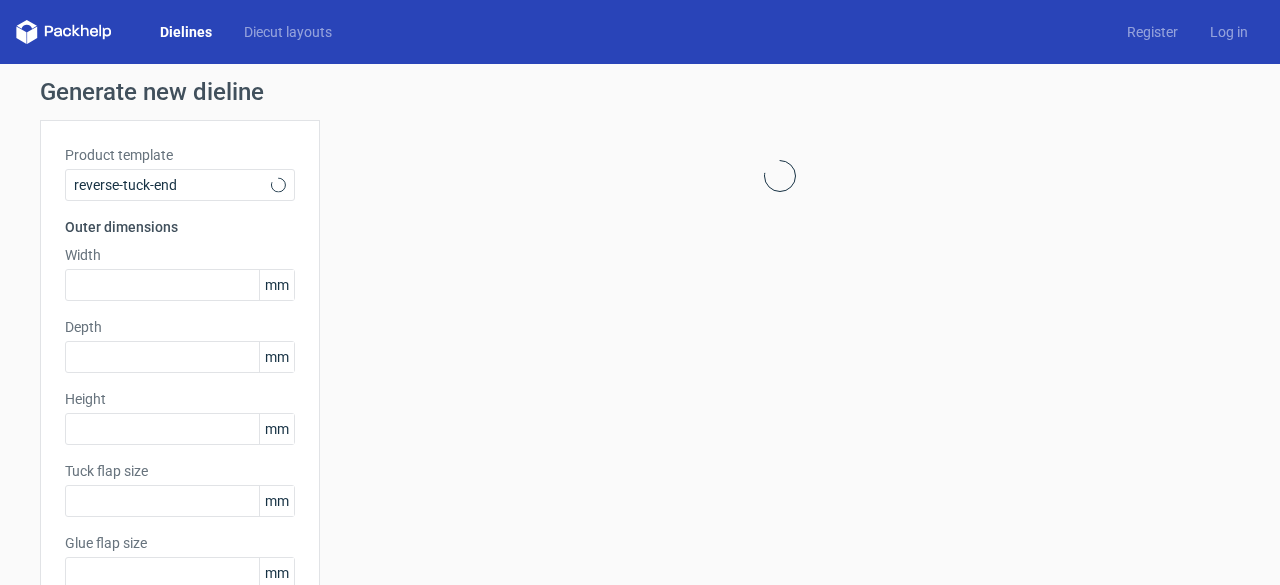type on "10" 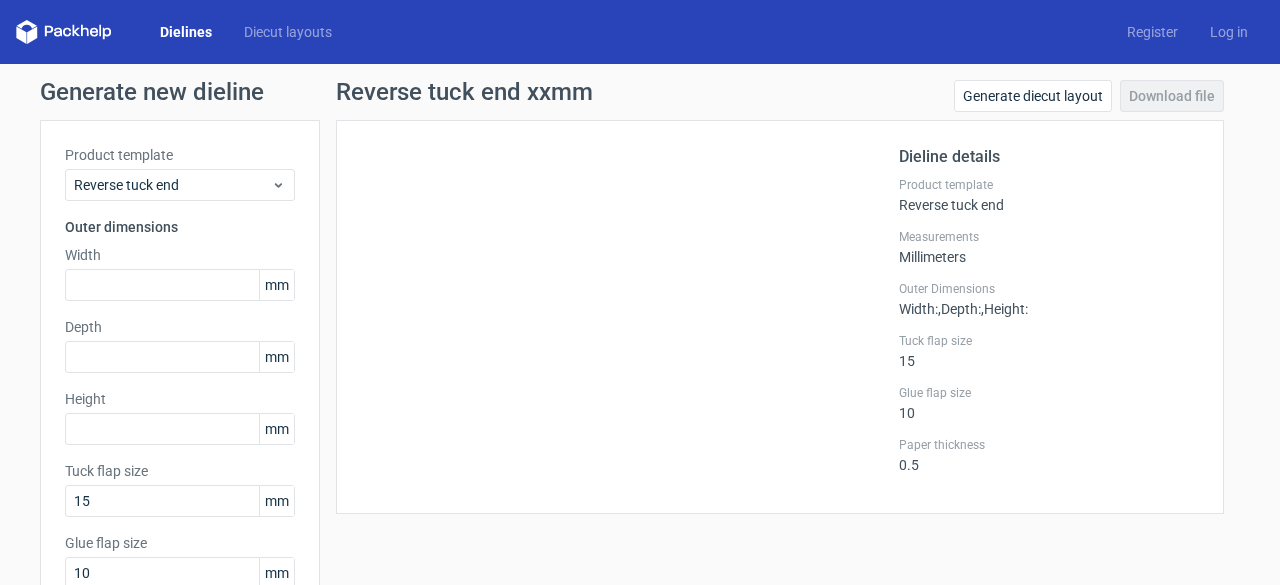 click 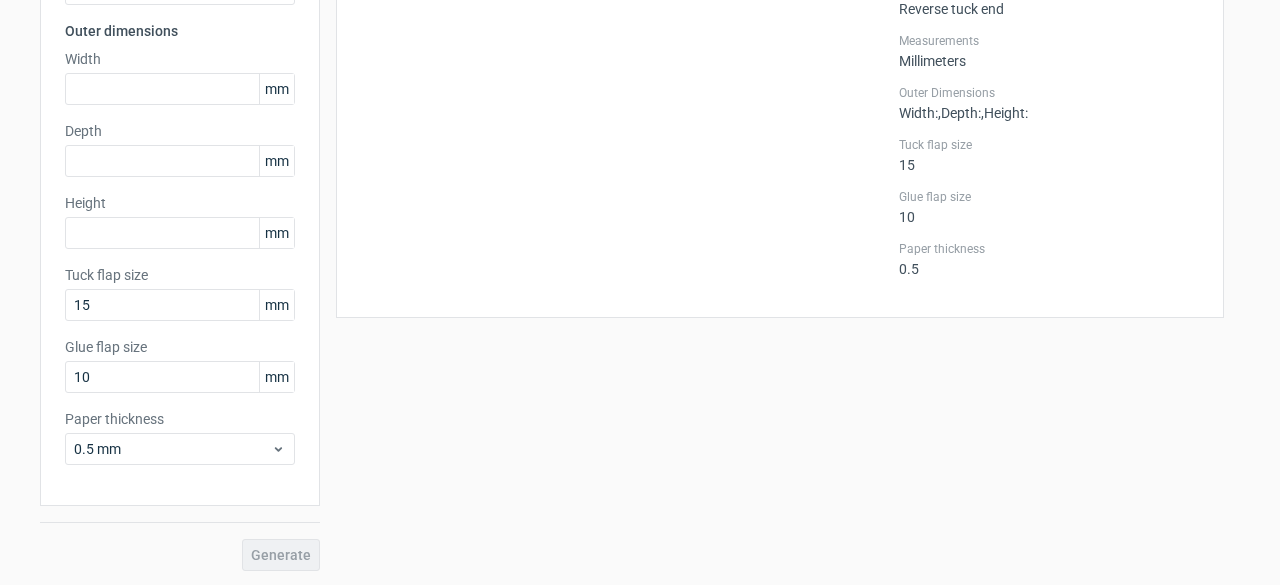 scroll, scrollTop: 0, scrollLeft: 0, axis: both 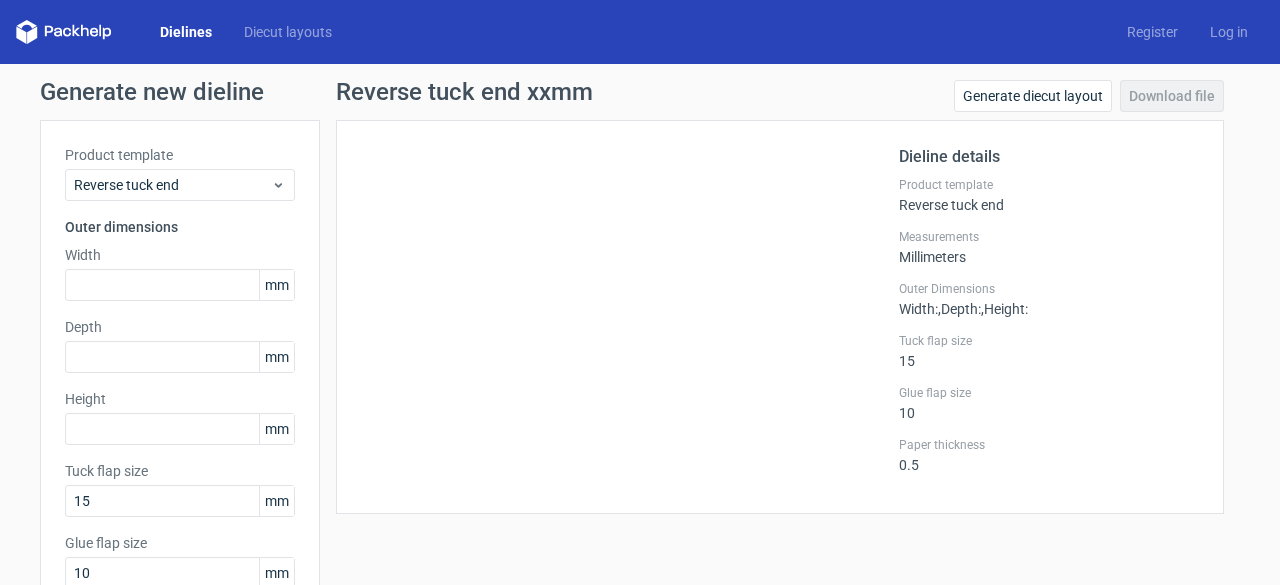 click 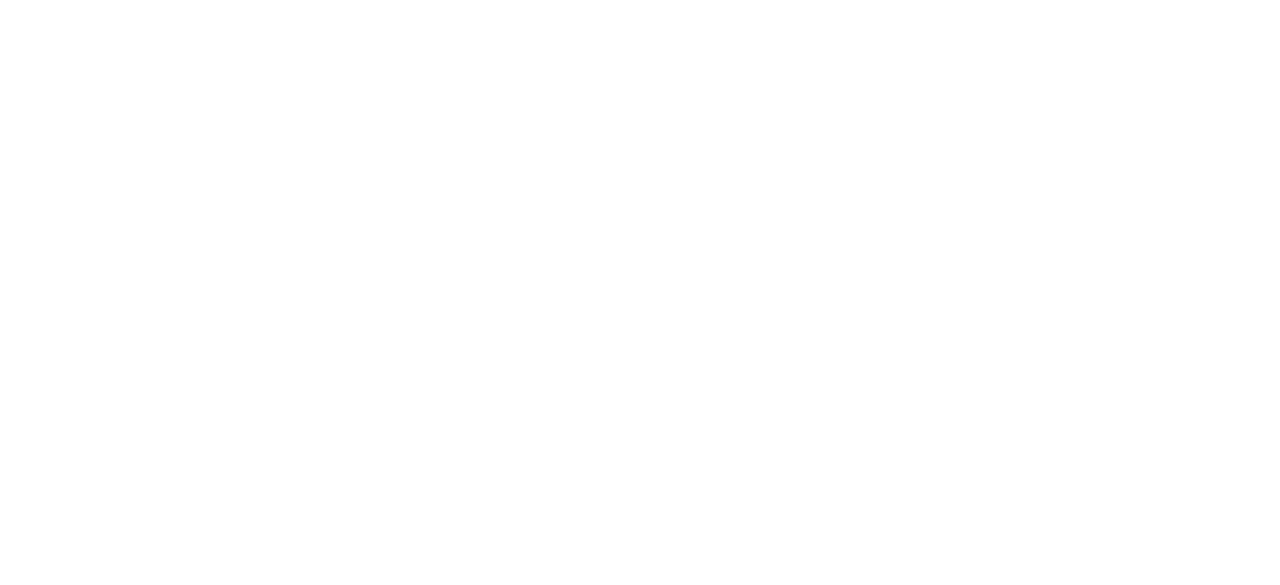 scroll, scrollTop: 0, scrollLeft: 0, axis: both 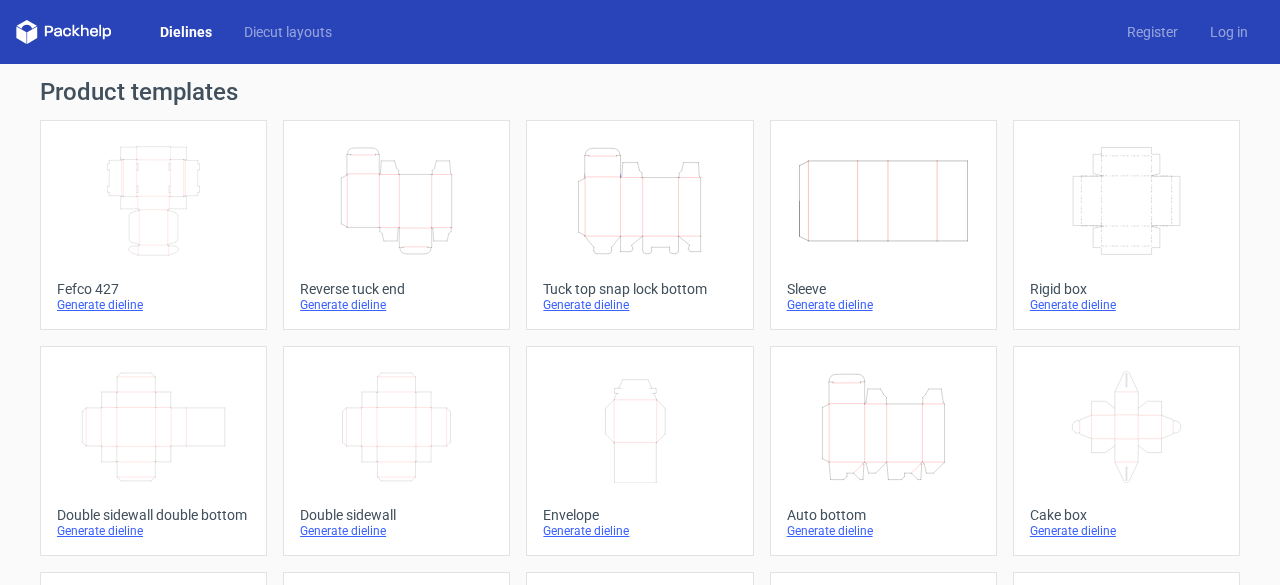 click on "Generate dieline" at bounding box center (153, 305) 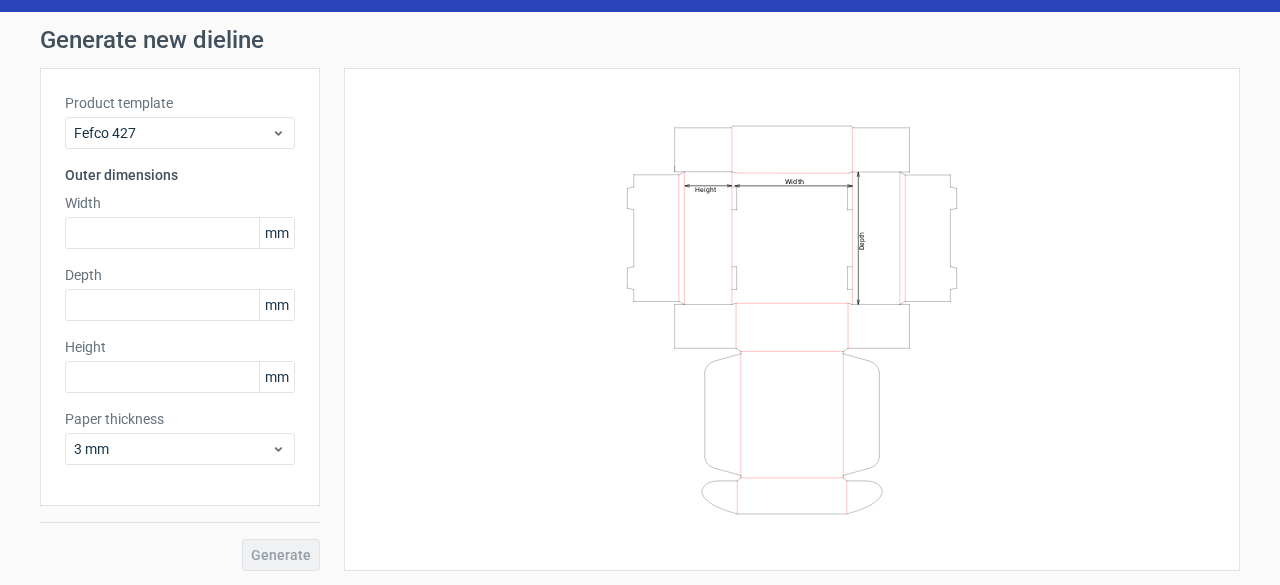 scroll, scrollTop: 0, scrollLeft: 0, axis: both 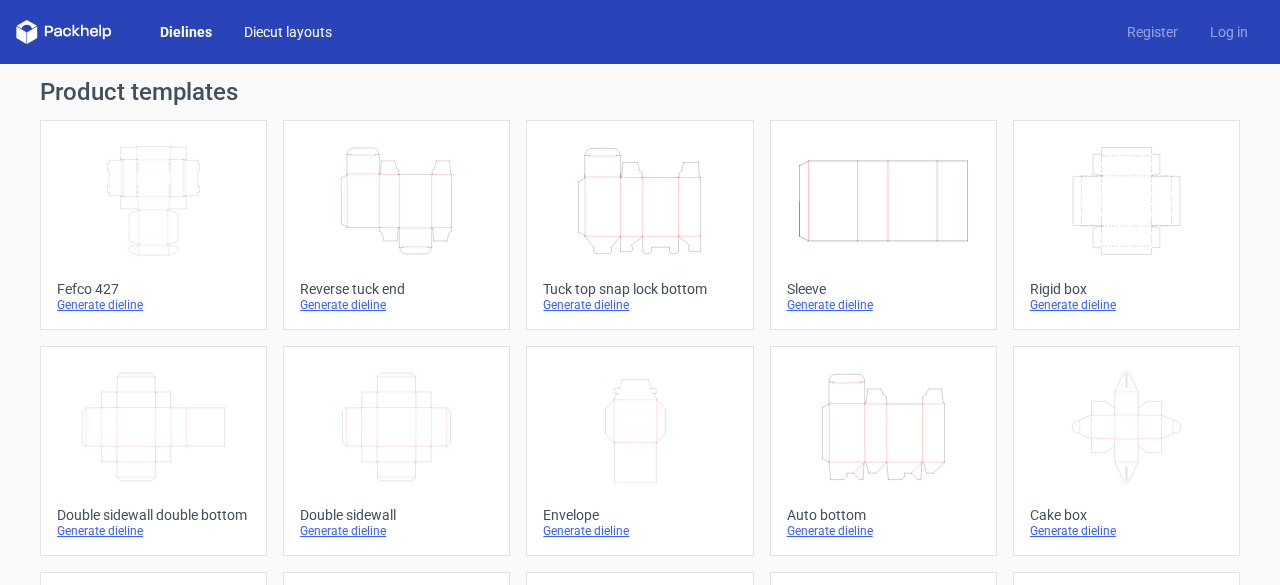 click on "Diecut layouts" at bounding box center [288, 32] 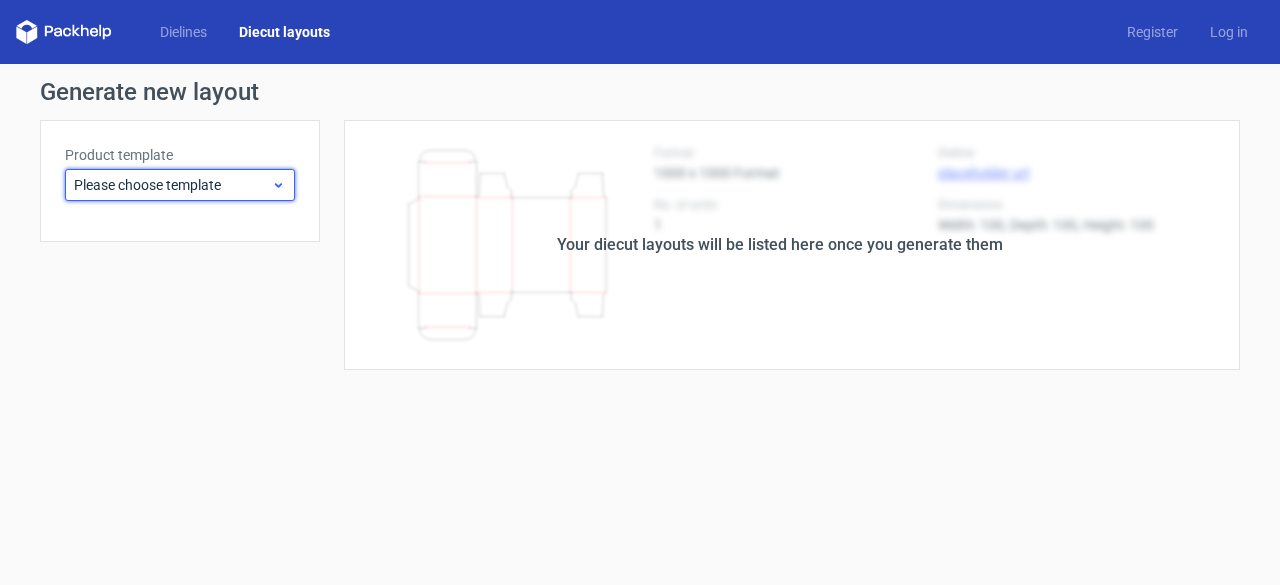 click on "Please choose template" at bounding box center [180, 185] 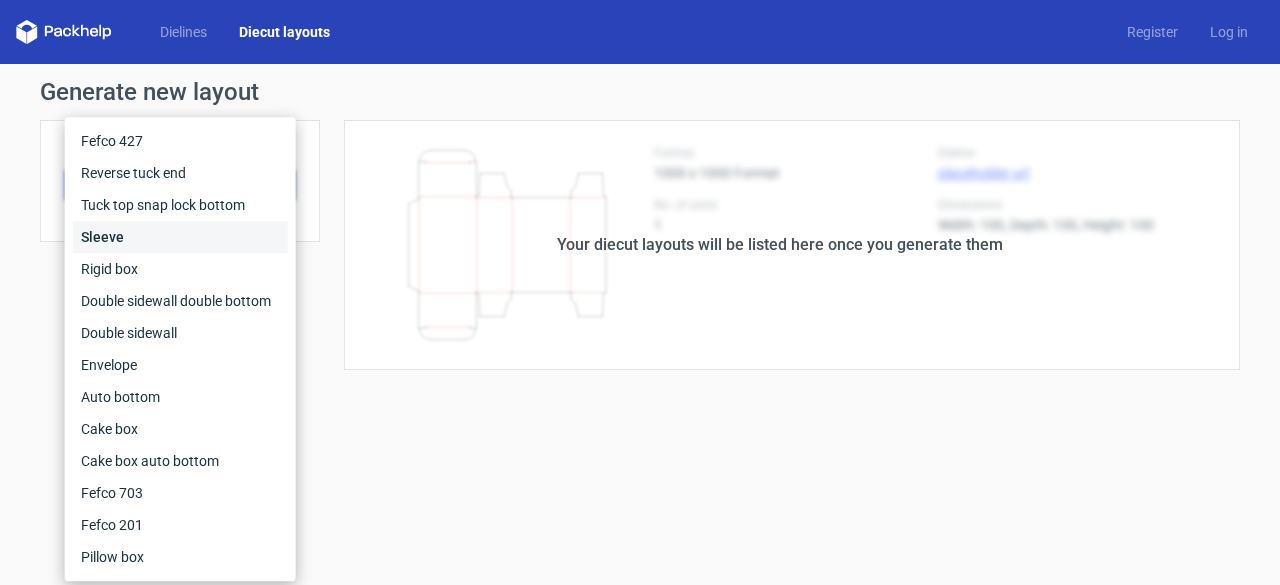 click on "Sleeve" at bounding box center (180, 237) 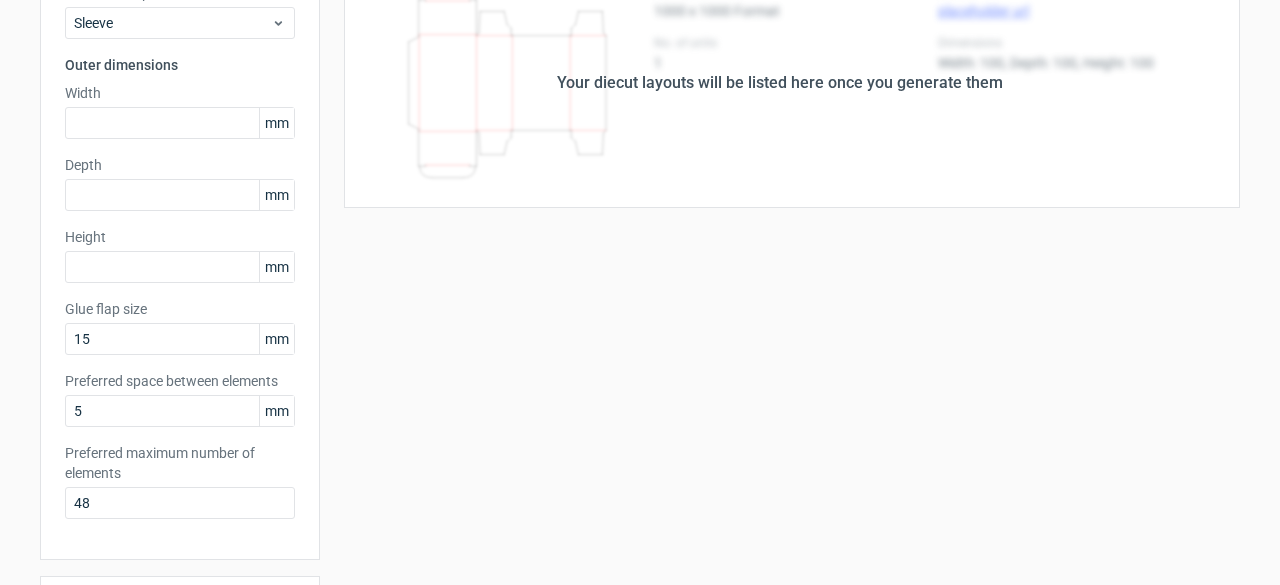 scroll, scrollTop: 0, scrollLeft: 0, axis: both 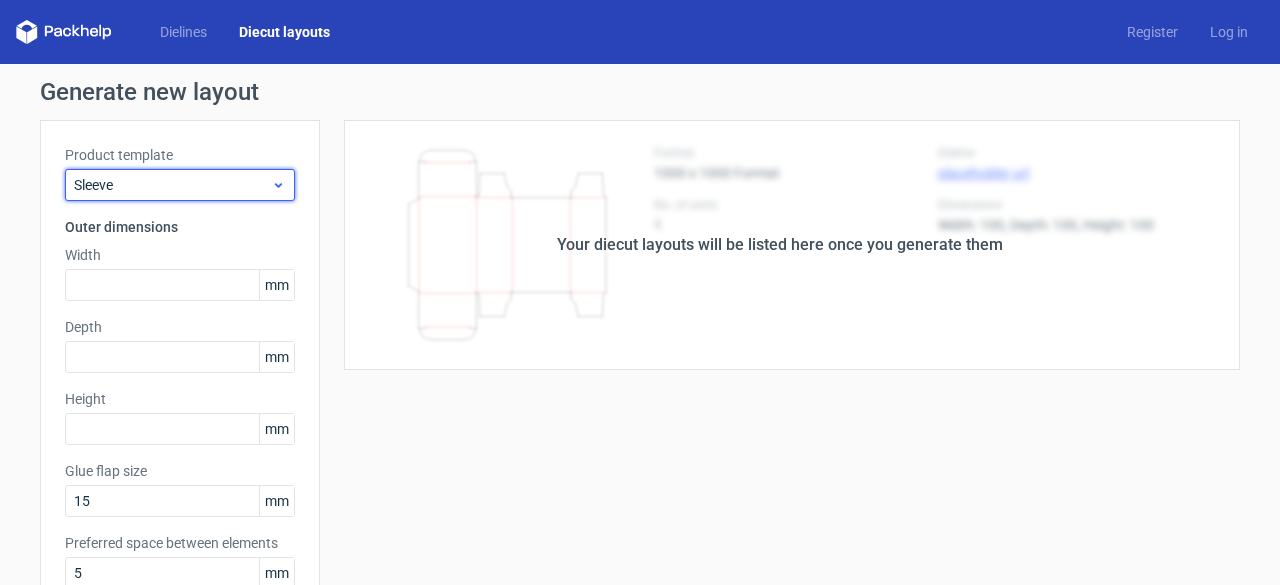 click on "Sleeve" at bounding box center [172, 185] 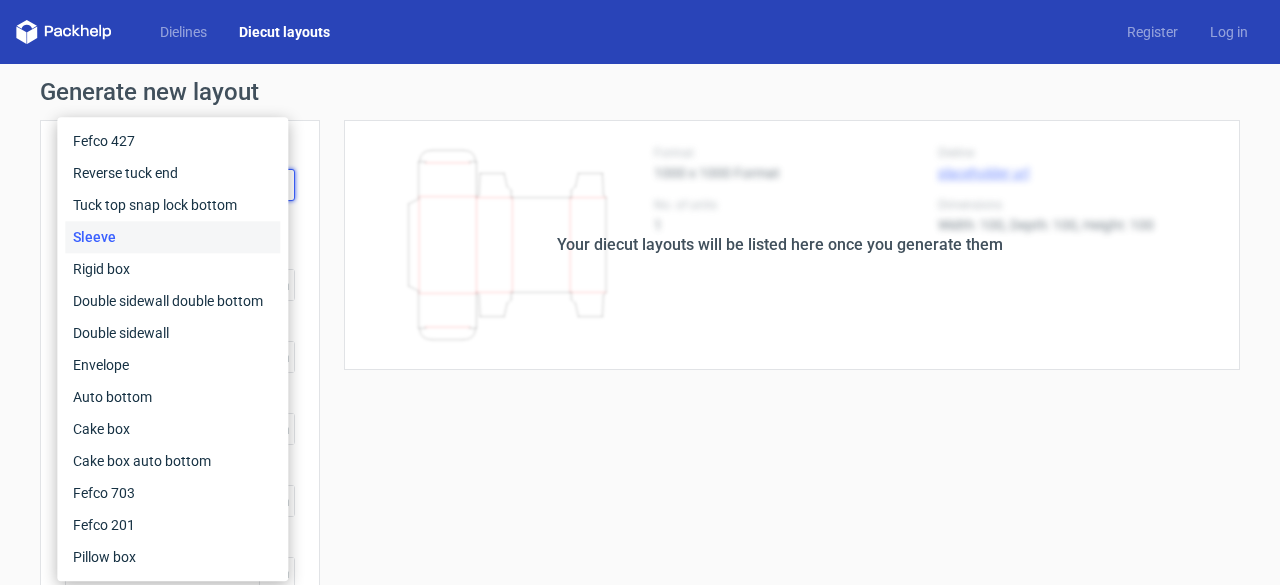 click on "Your diecut layouts will be listed here once you generate them  Height   Depth   Width  Format 1000 x 1000 Format No. of units 1 Dieline placeholder url Dimensions Width: 100, Depth: 100, Height: 100" at bounding box center [780, 626] 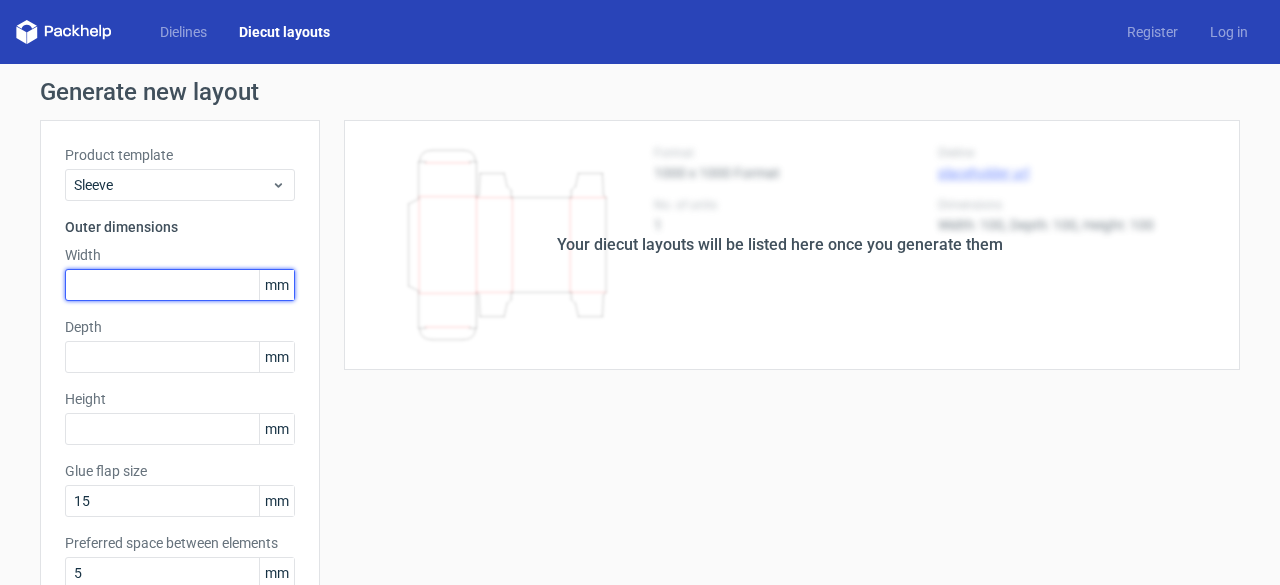click at bounding box center [180, 285] 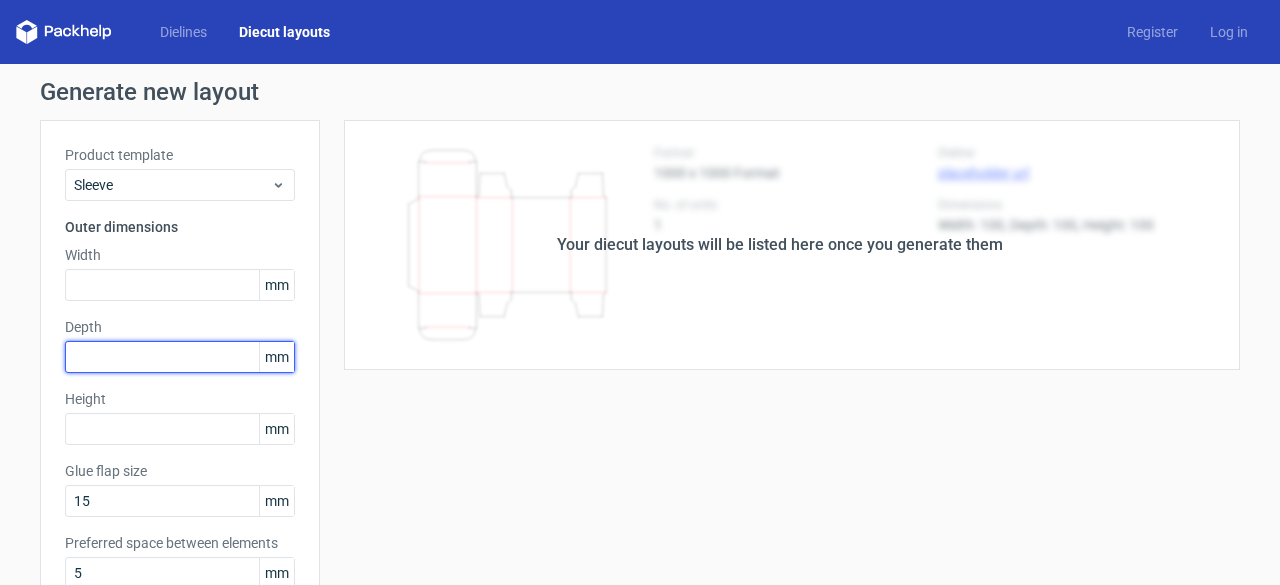 click at bounding box center [180, 357] 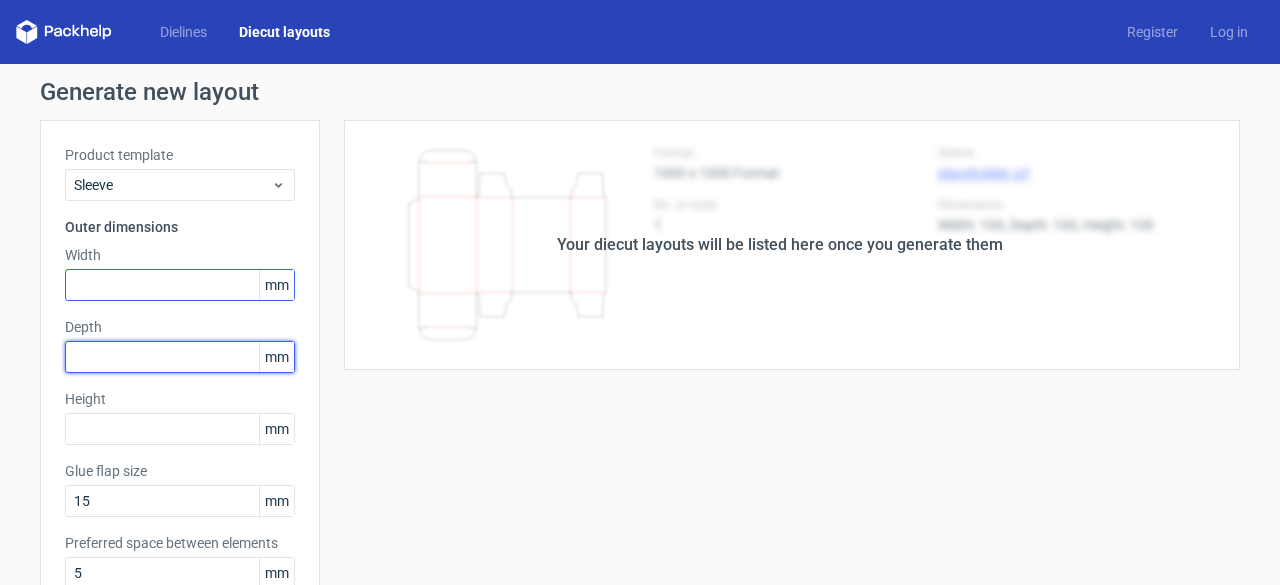 type 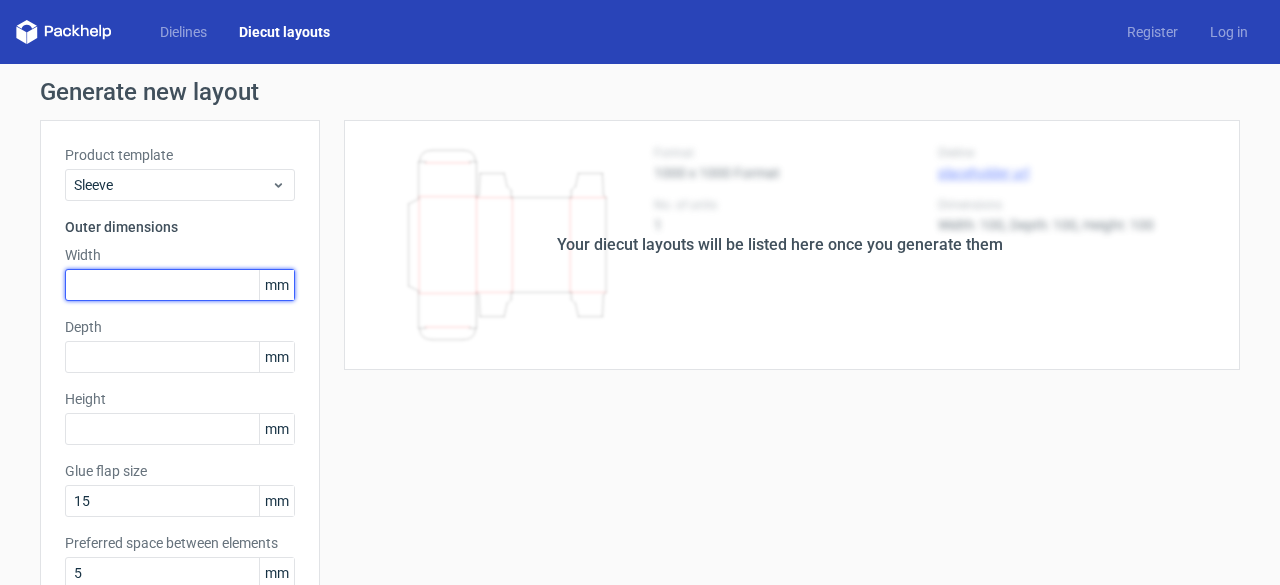 click at bounding box center (180, 285) 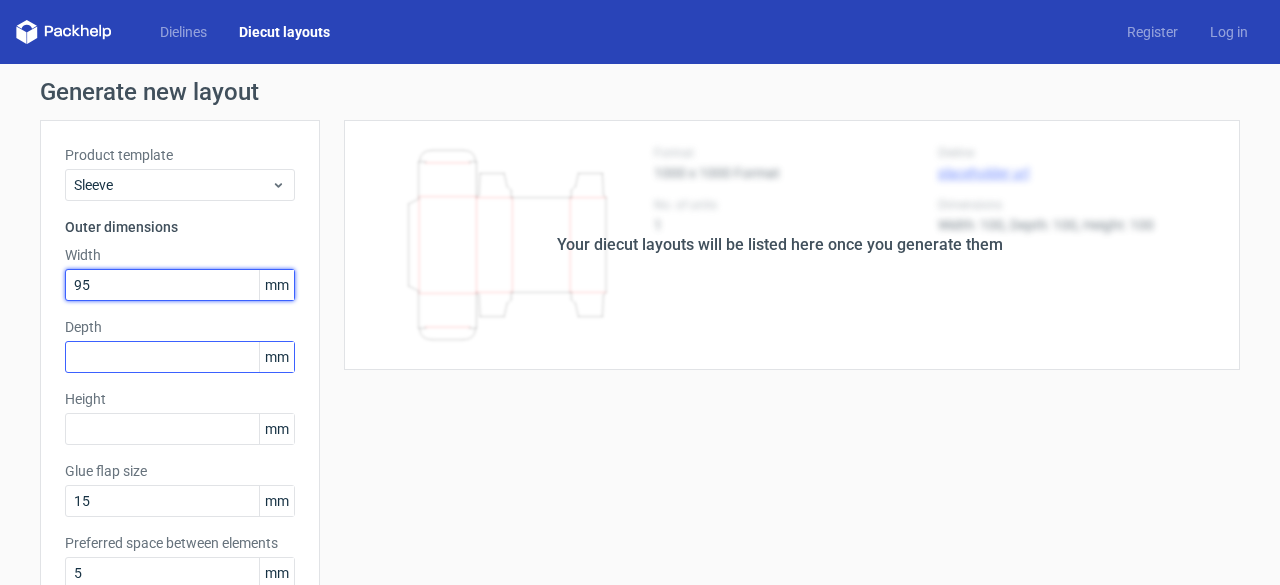 type on "95" 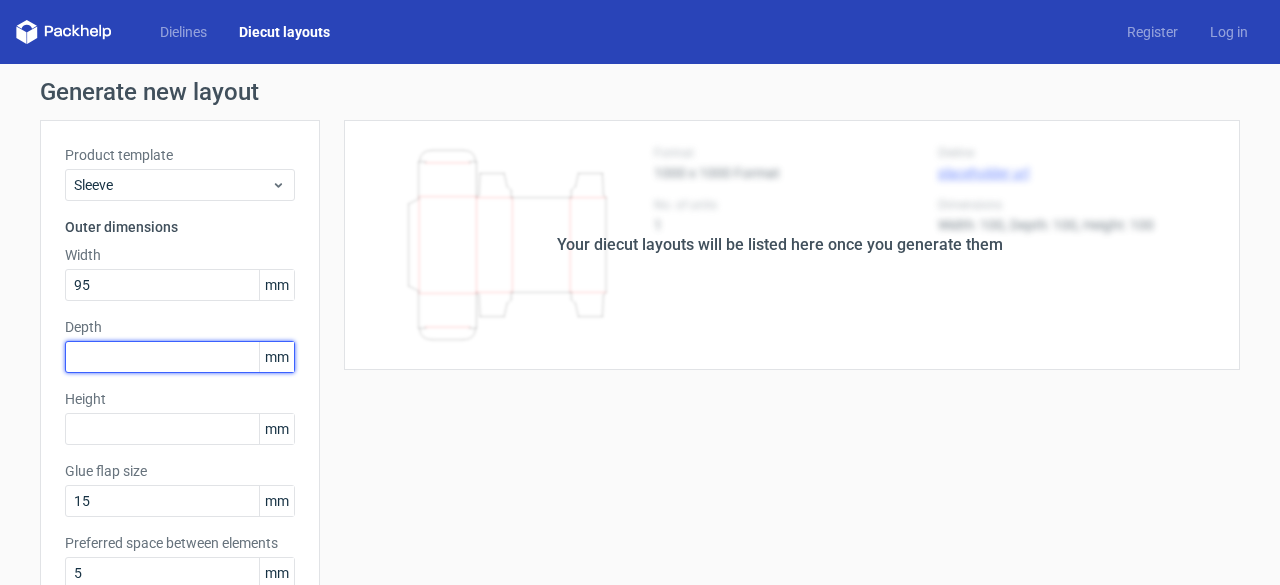 click at bounding box center [180, 357] 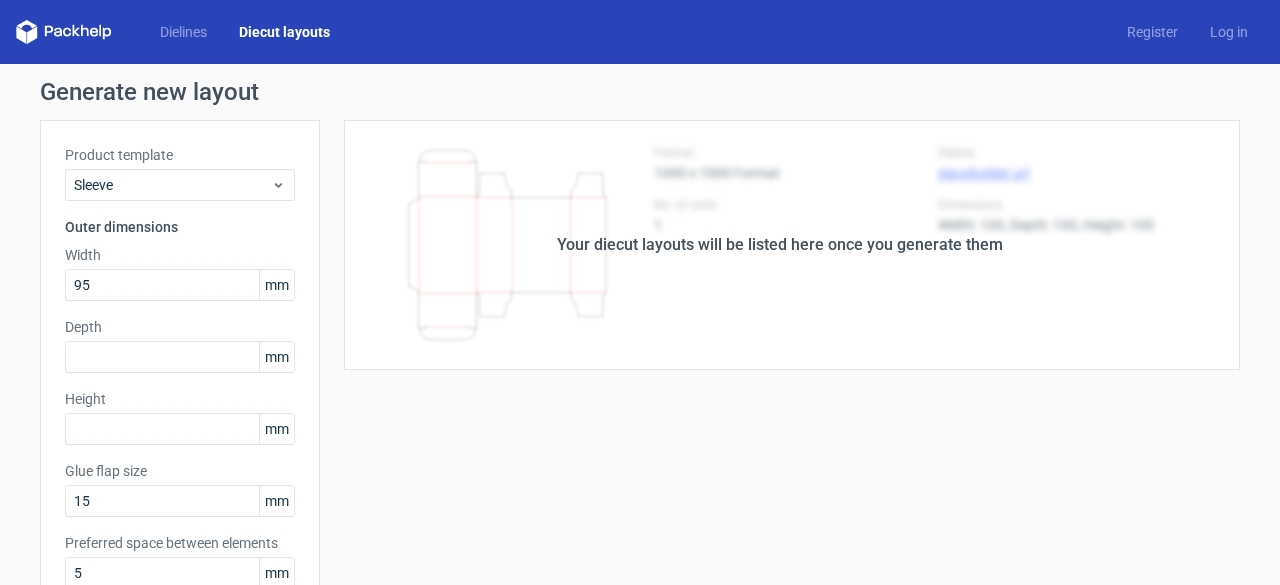 click on "Your diecut layouts will be listed here once you generate them" at bounding box center (780, 245) 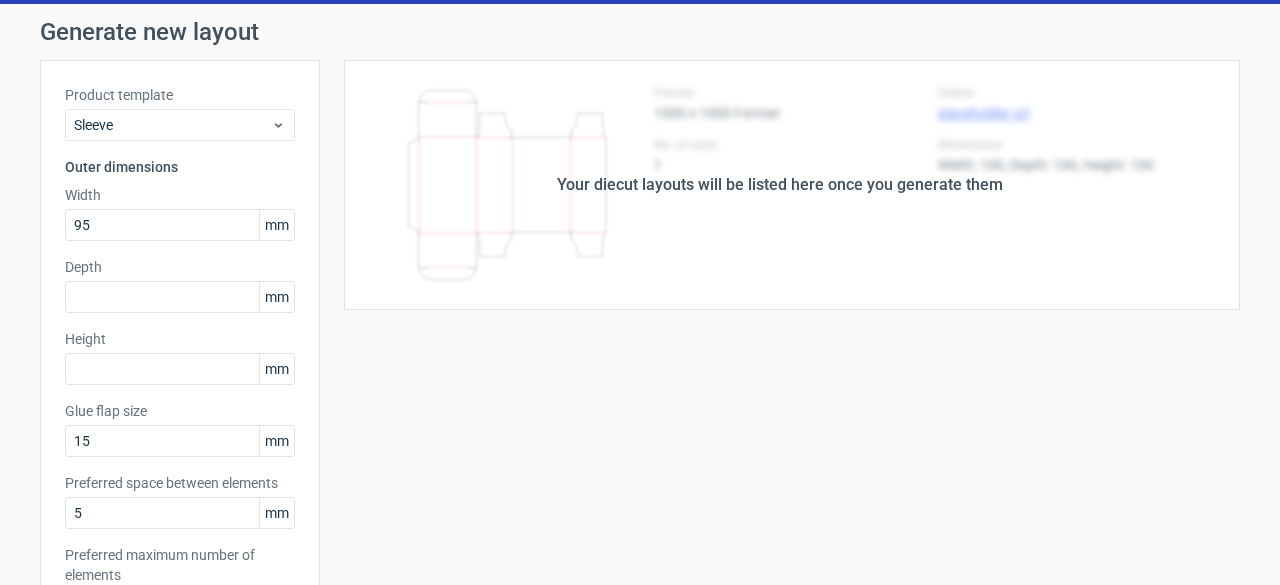 scroll, scrollTop: 0, scrollLeft: 0, axis: both 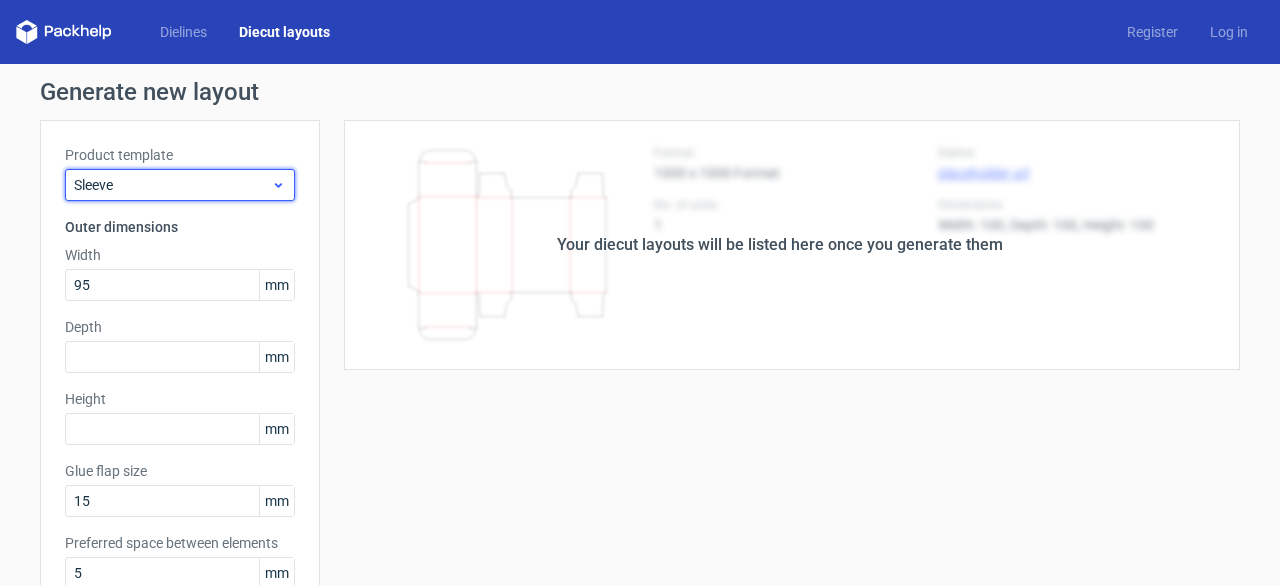 click on "Sleeve" at bounding box center [180, 185] 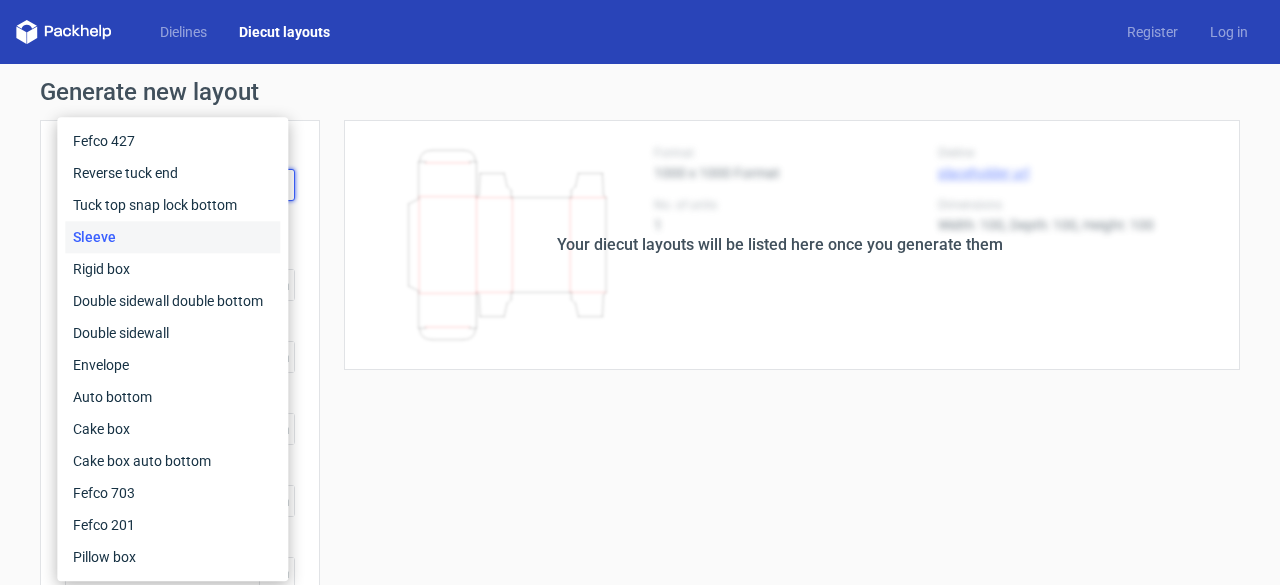 click on "Sleeve" at bounding box center (172, 237) 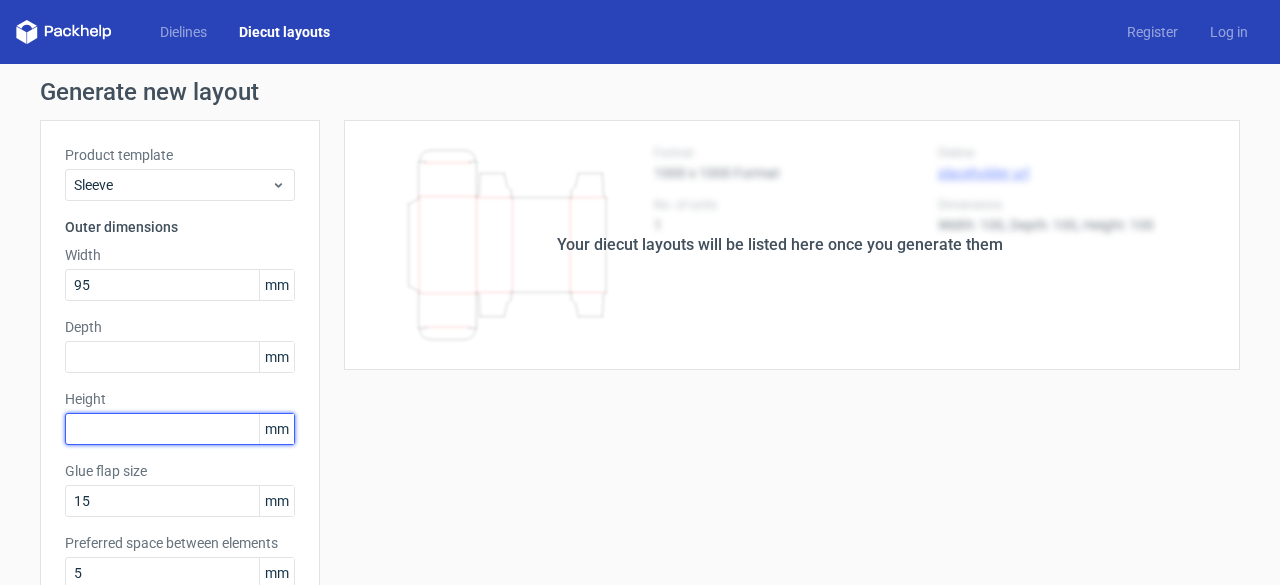 click at bounding box center [180, 429] 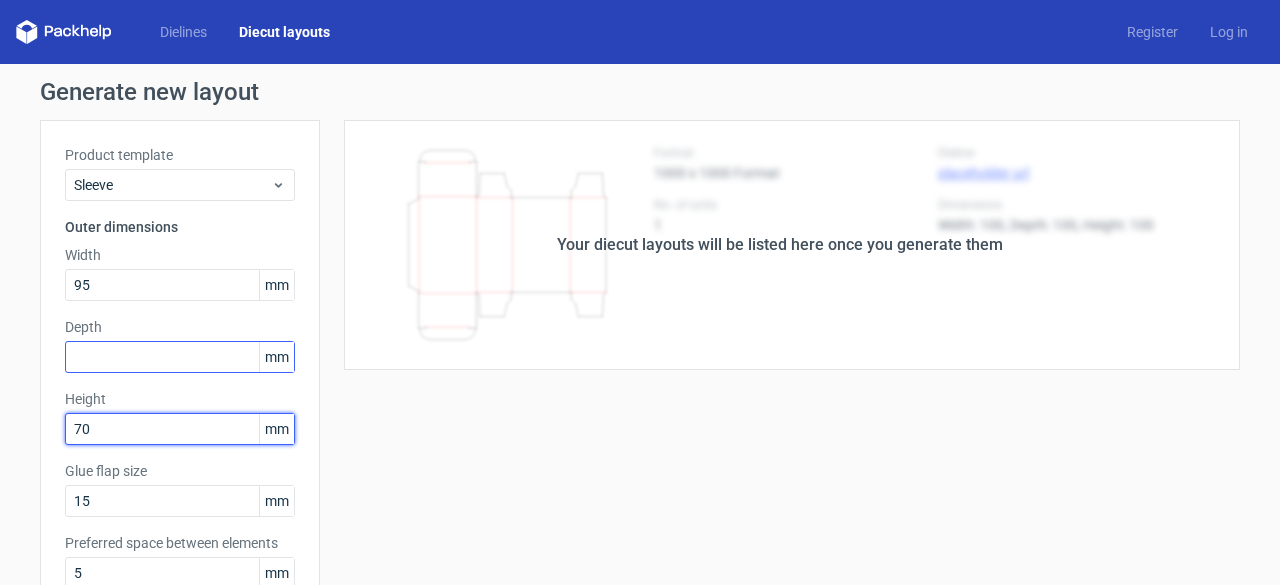 type on "70" 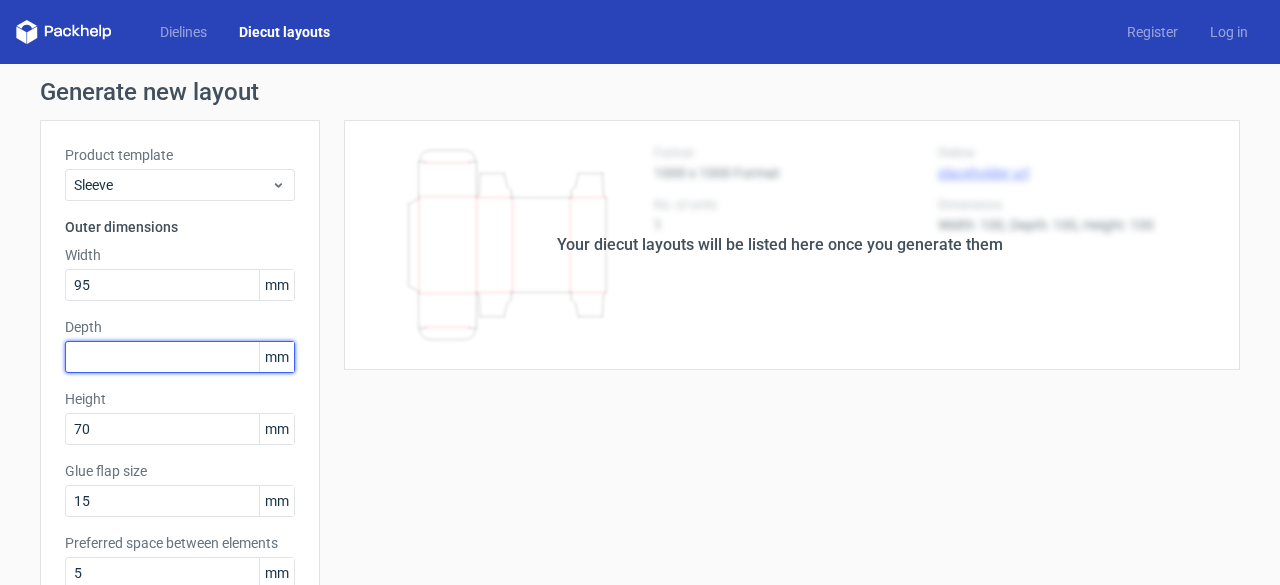 click at bounding box center (180, 357) 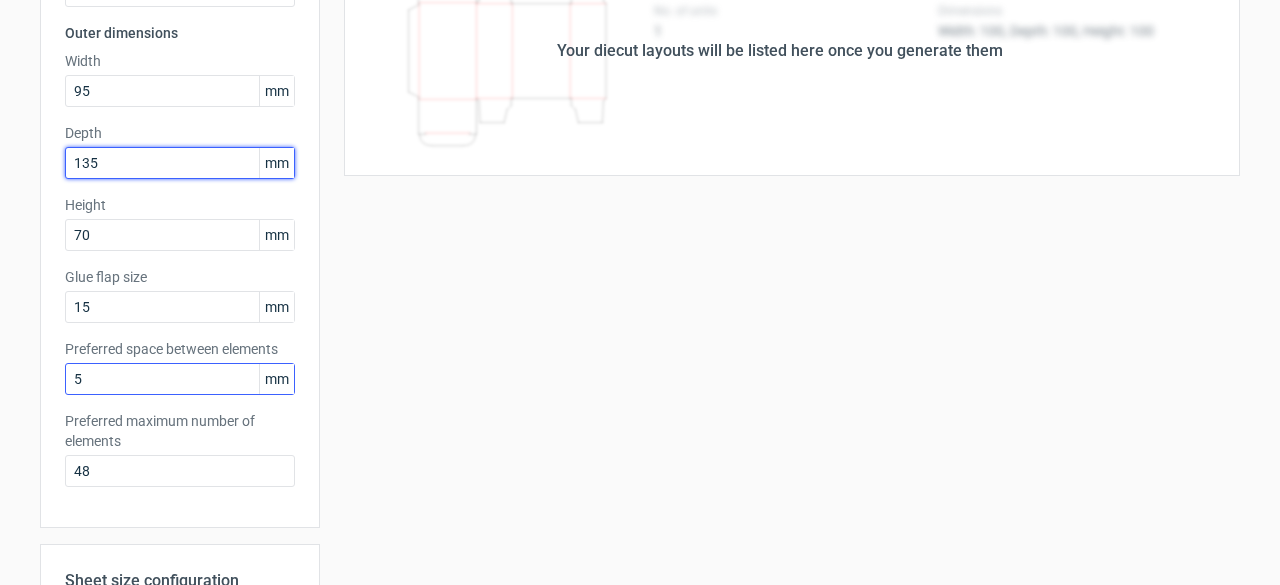 scroll, scrollTop: 200, scrollLeft: 0, axis: vertical 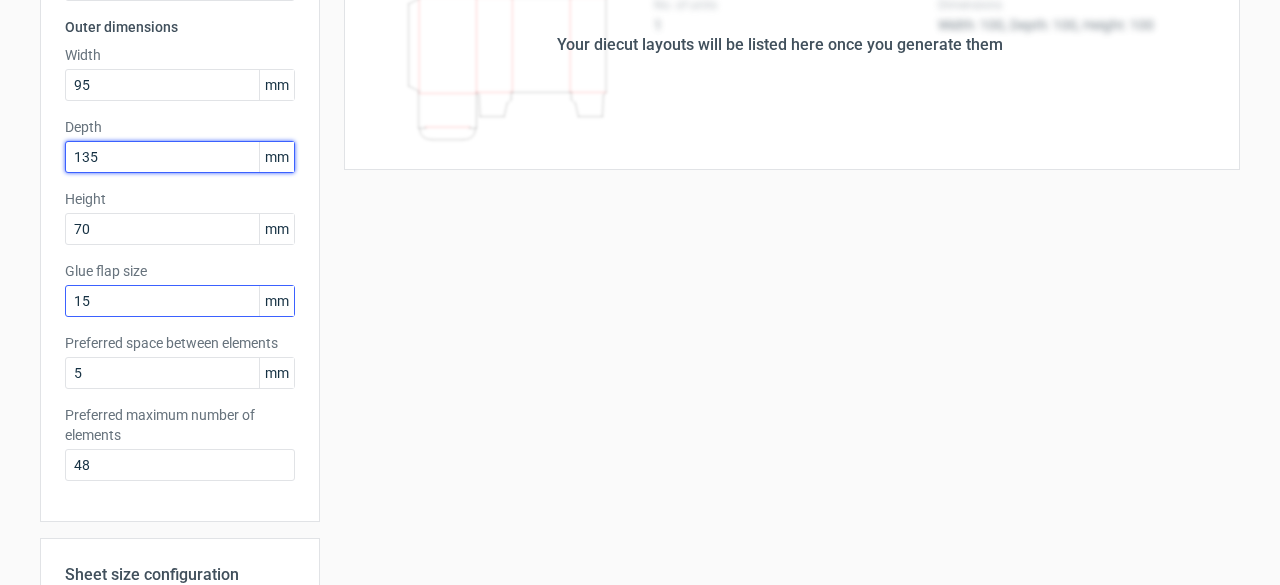 type on "135" 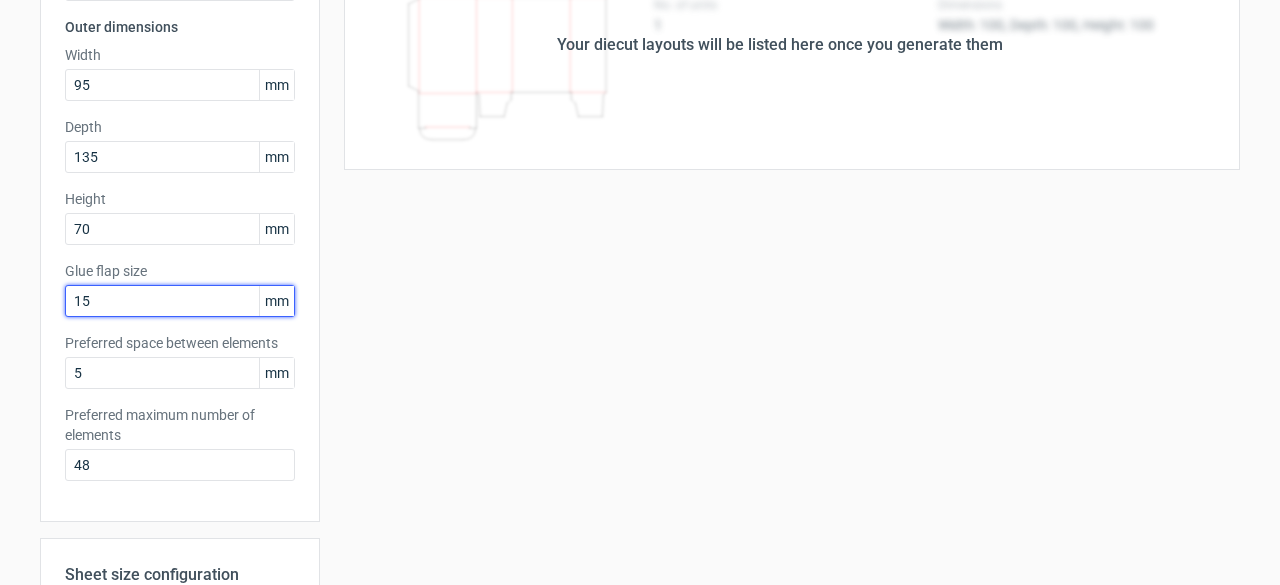 drag, startPoint x: 117, startPoint y: 302, endPoint x: 0, endPoint y: 303, distance: 117.00427 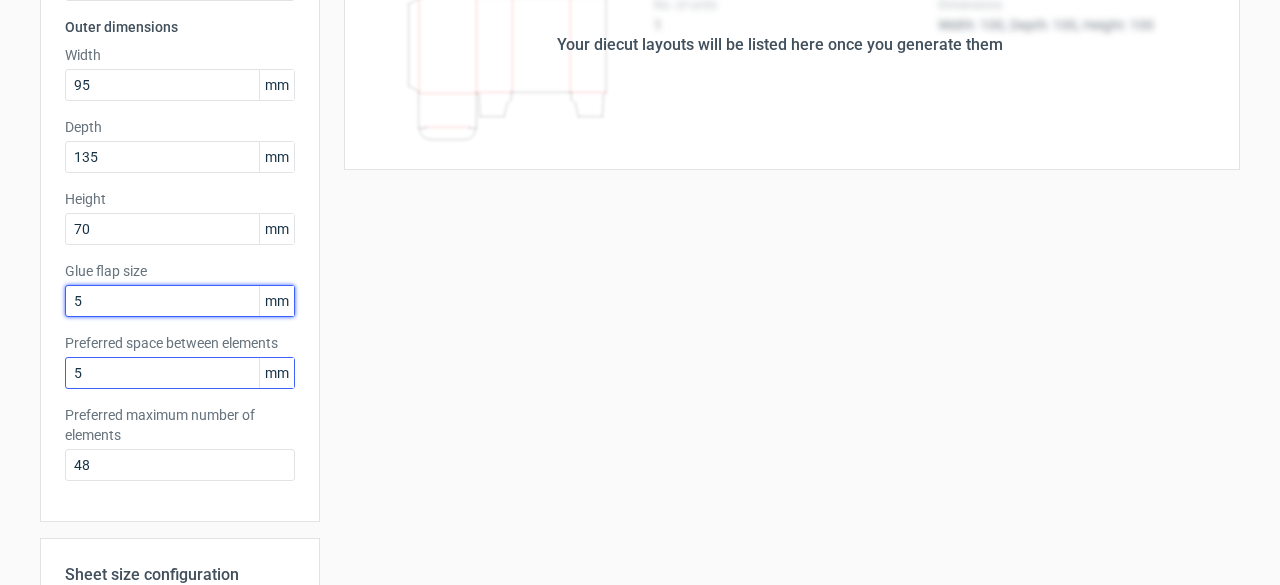type on "5" 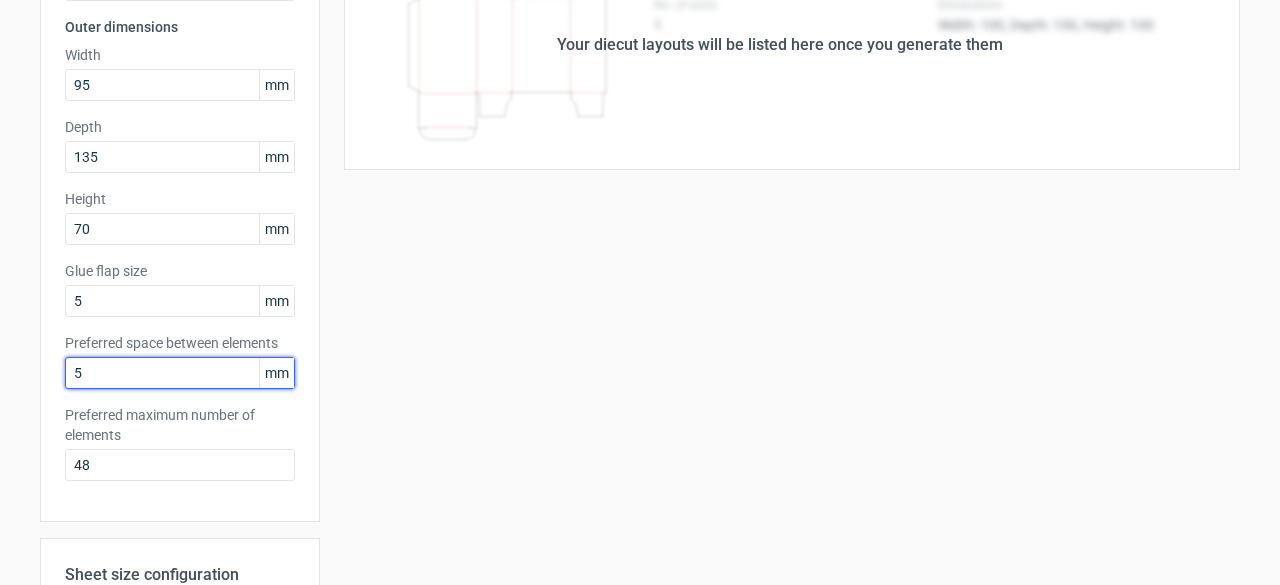 click on "5" at bounding box center [180, 373] 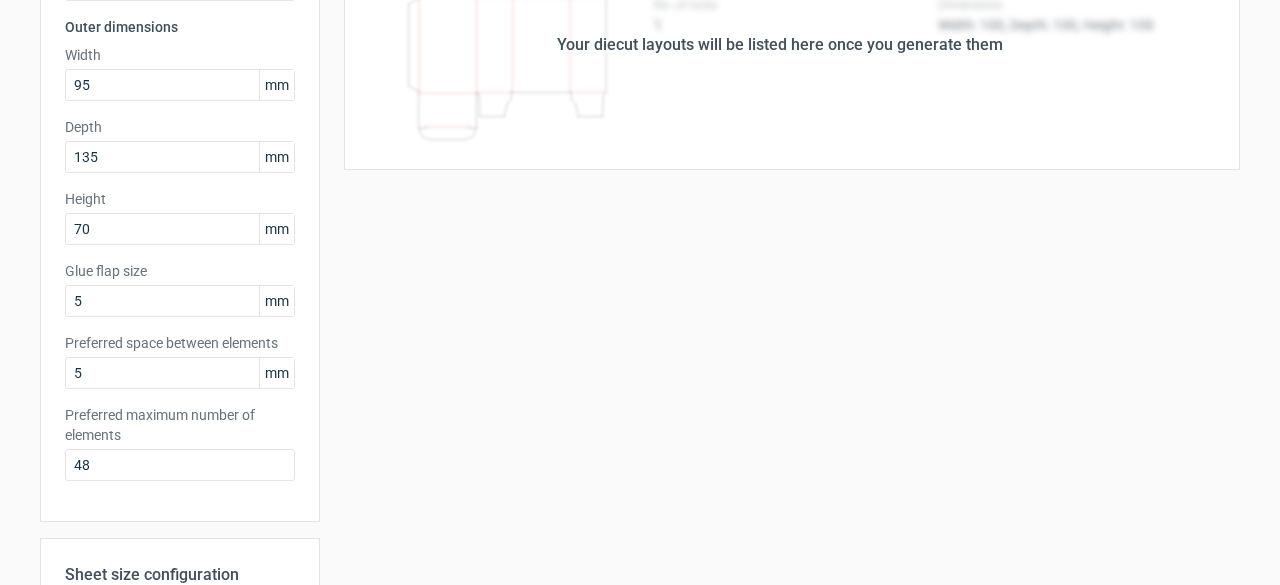 click on "Your diecut layouts will be listed here once you generate them  Height   Depth   Width  Format 1000 x 1000 Format No. of units 1 Dieline placeholder url Dimensions Width: 100, Depth: 100, Height: 100" at bounding box center (780, 426) 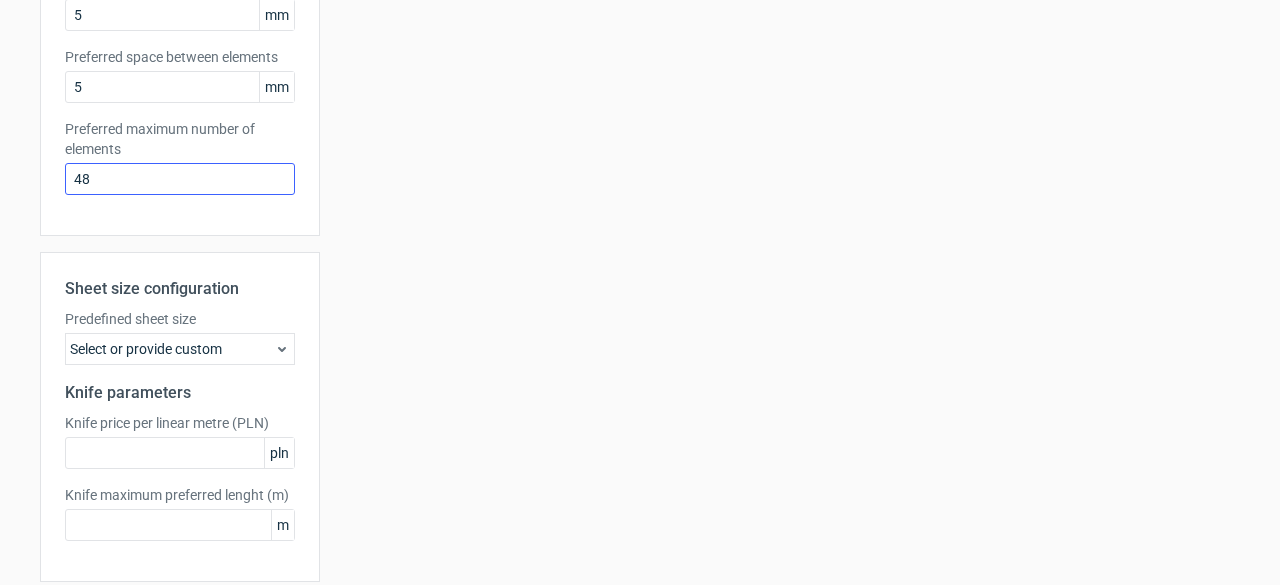 scroll, scrollTop: 562, scrollLeft: 0, axis: vertical 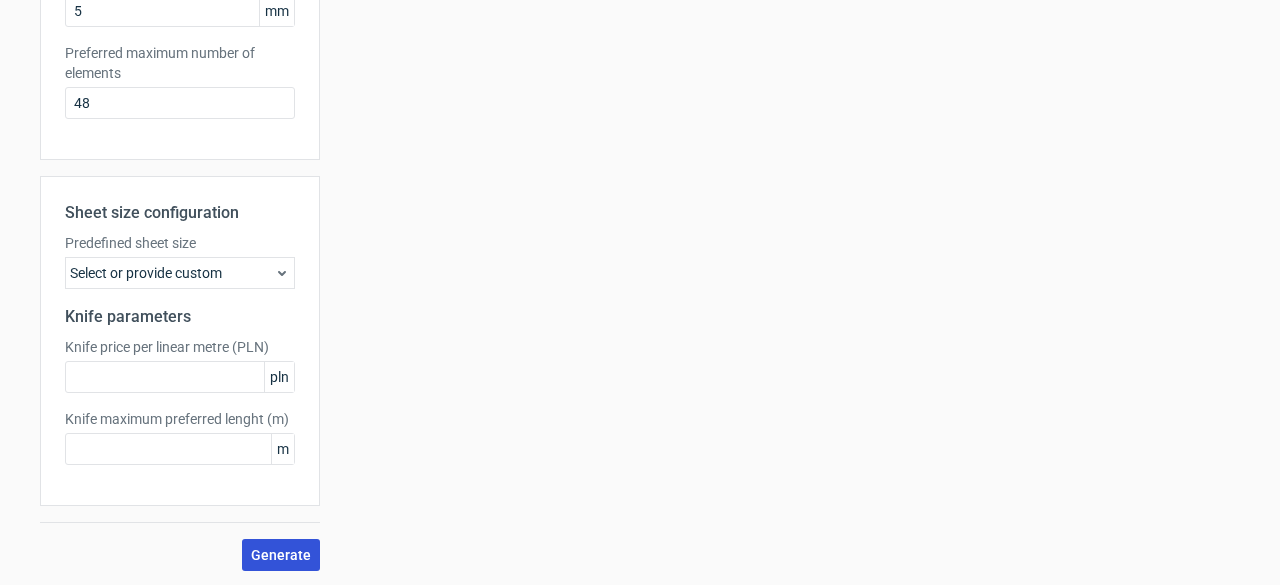 click on "Generate" at bounding box center (281, 555) 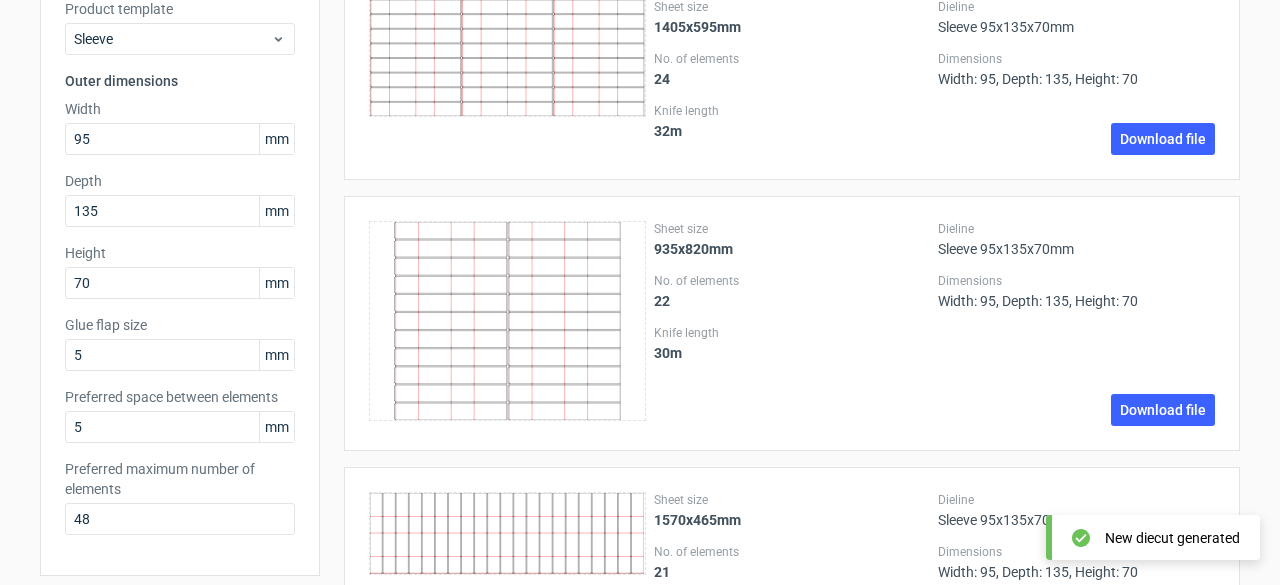 scroll, scrollTop: 300, scrollLeft: 0, axis: vertical 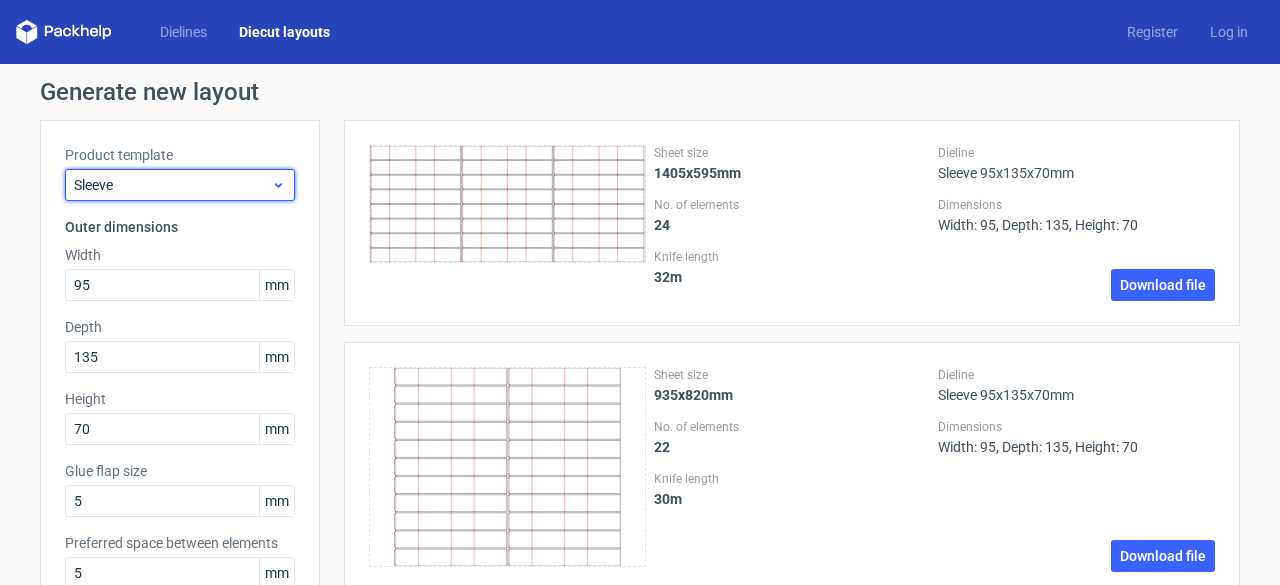 click on "Sleeve" at bounding box center (180, 185) 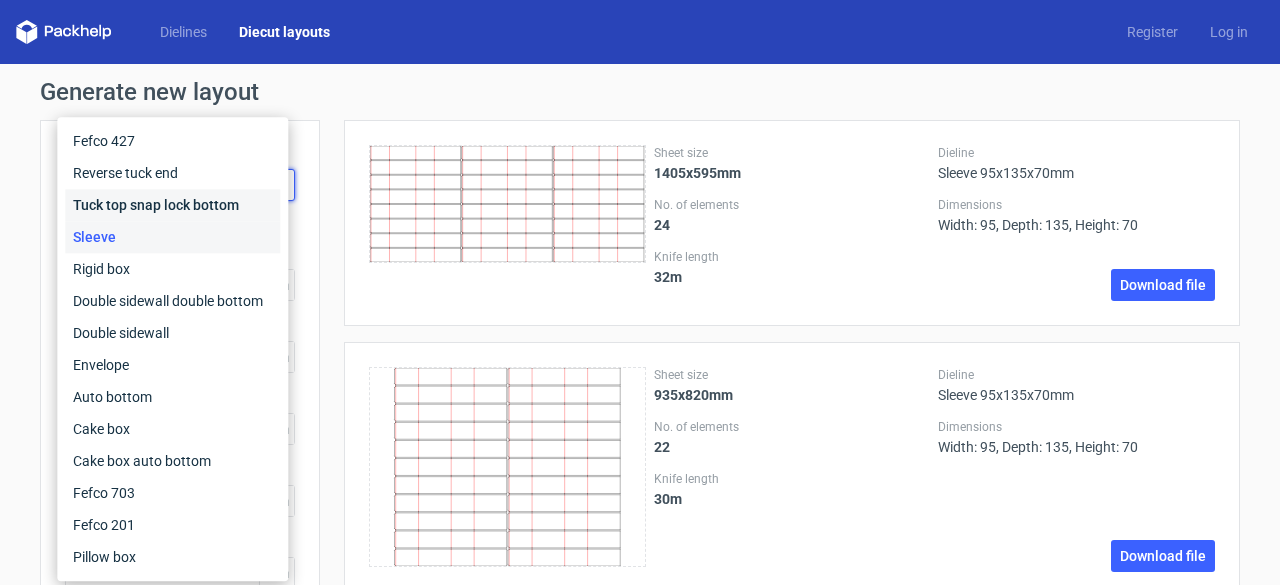 click on "Tuck top snap lock bottom" at bounding box center [172, 205] 